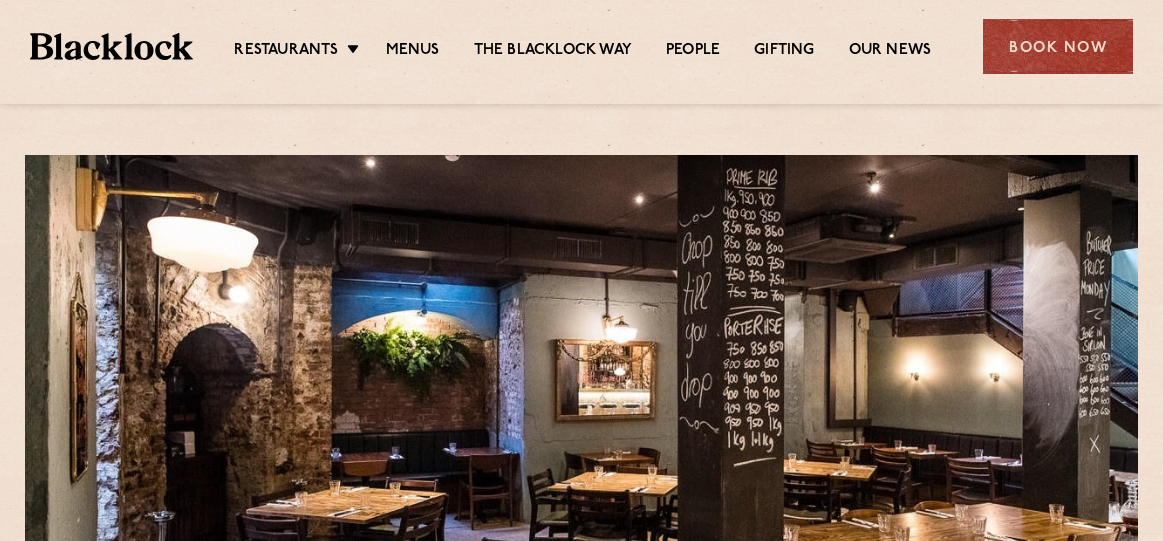scroll, scrollTop: 0, scrollLeft: 0, axis: both 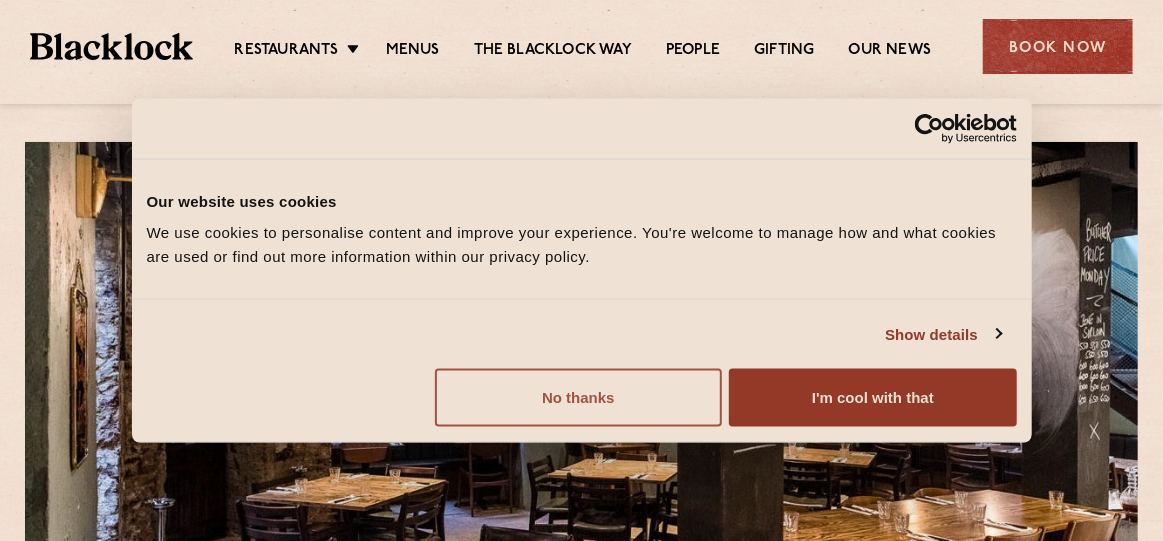 click on "No thanks" at bounding box center (578, 398) 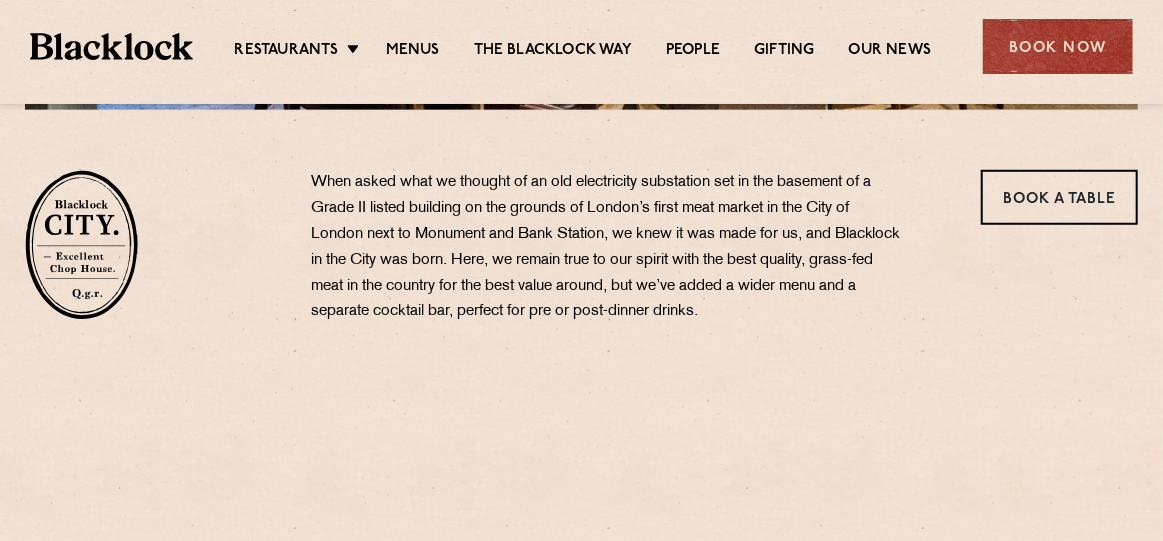 scroll, scrollTop: 611, scrollLeft: 0, axis: vertical 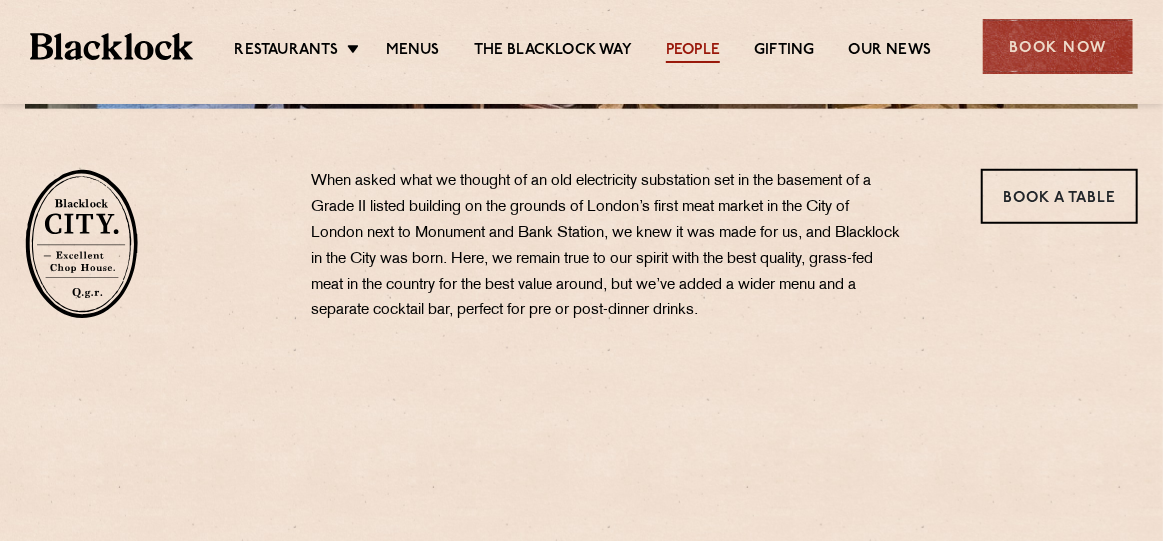 click on "People" at bounding box center (693, 52) 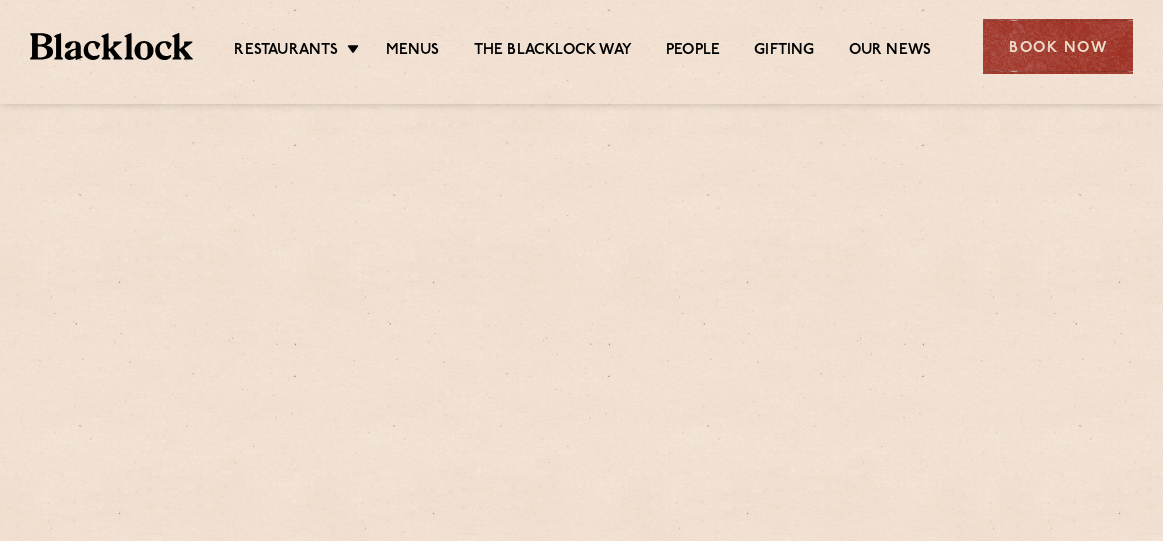 scroll, scrollTop: 0, scrollLeft: 0, axis: both 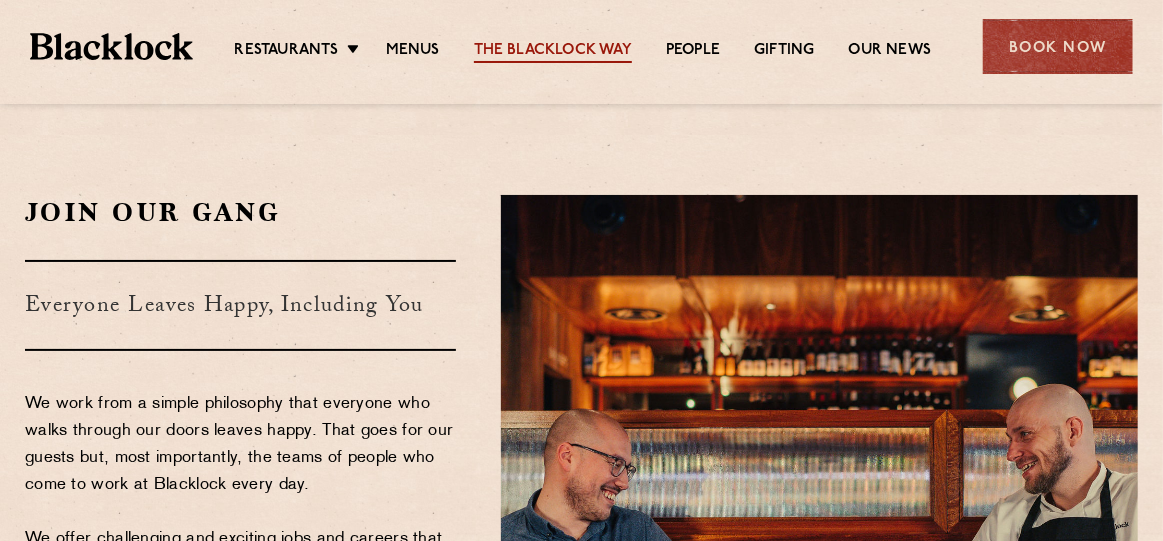 click on "The Blacklock Way" at bounding box center (553, 52) 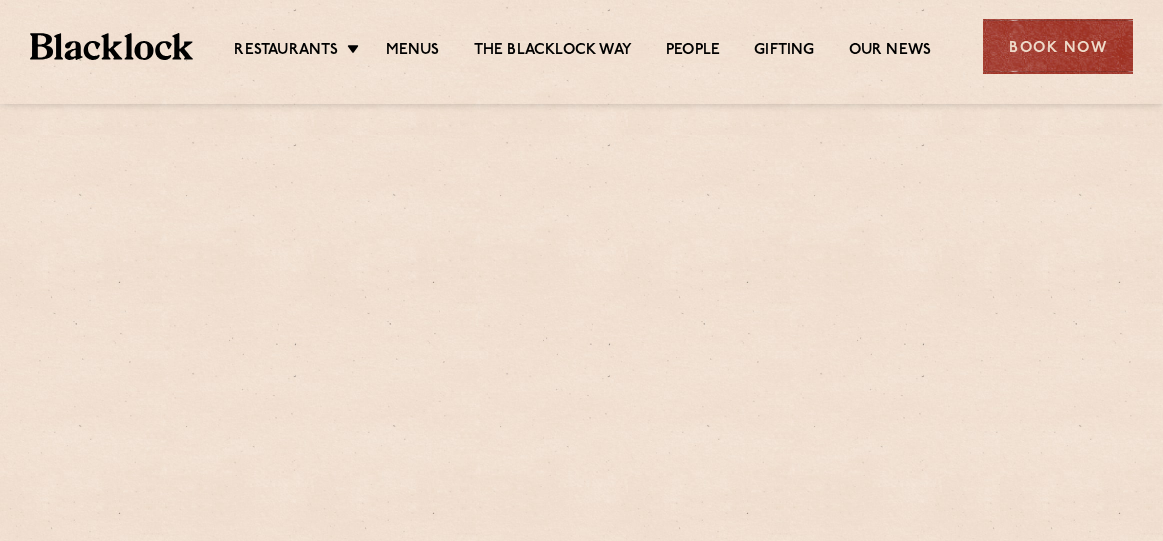 scroll, scrollTop: 0, scrollLeft: 0, axis: both 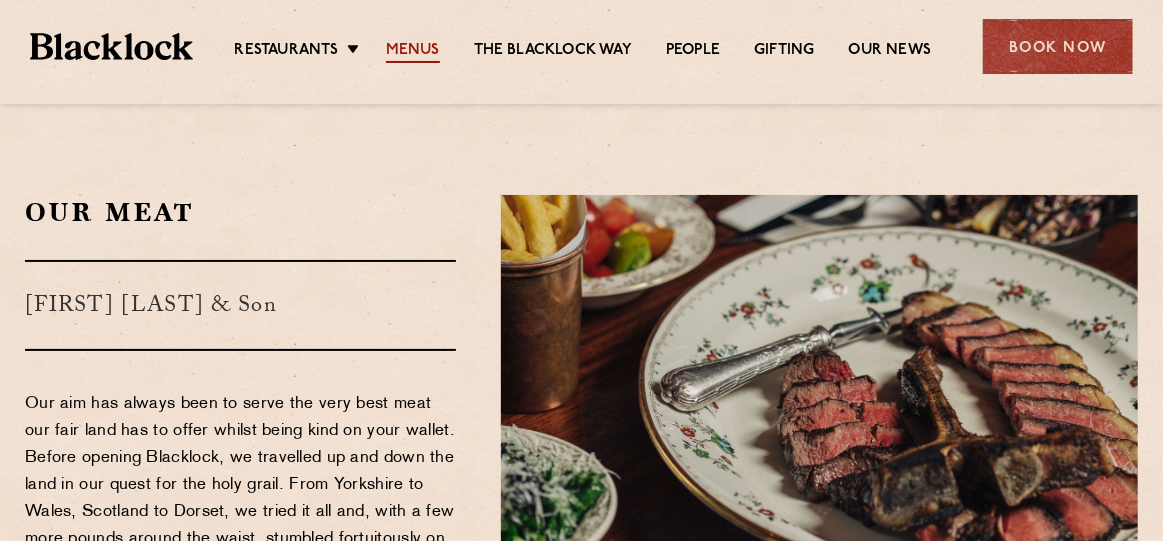 click on "Menus" at bounding box center [413, 52] 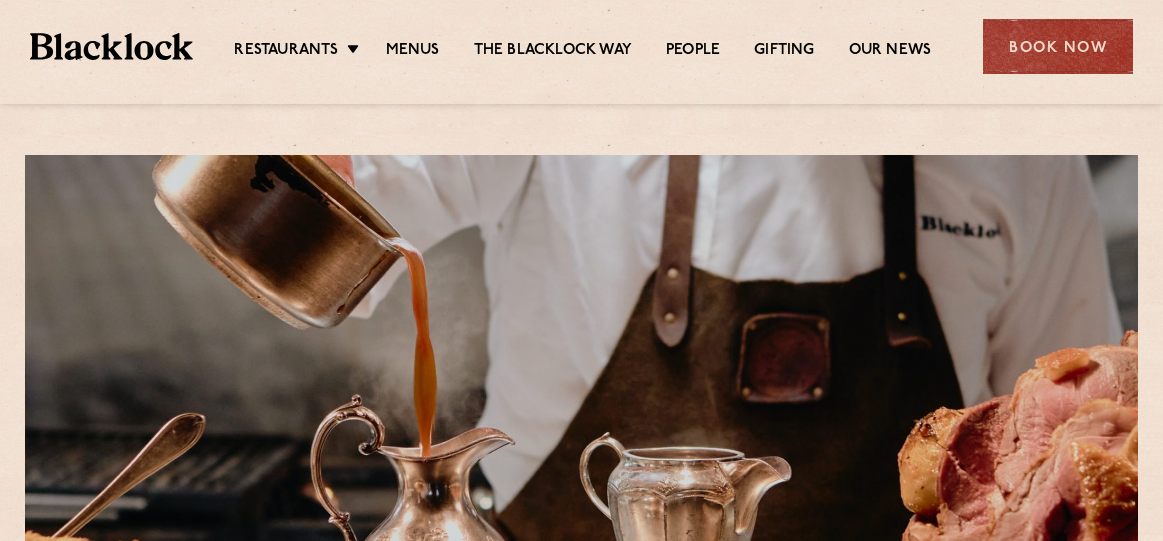 scroll, scrollTop: 0, scrollLeft: 0, axis: both 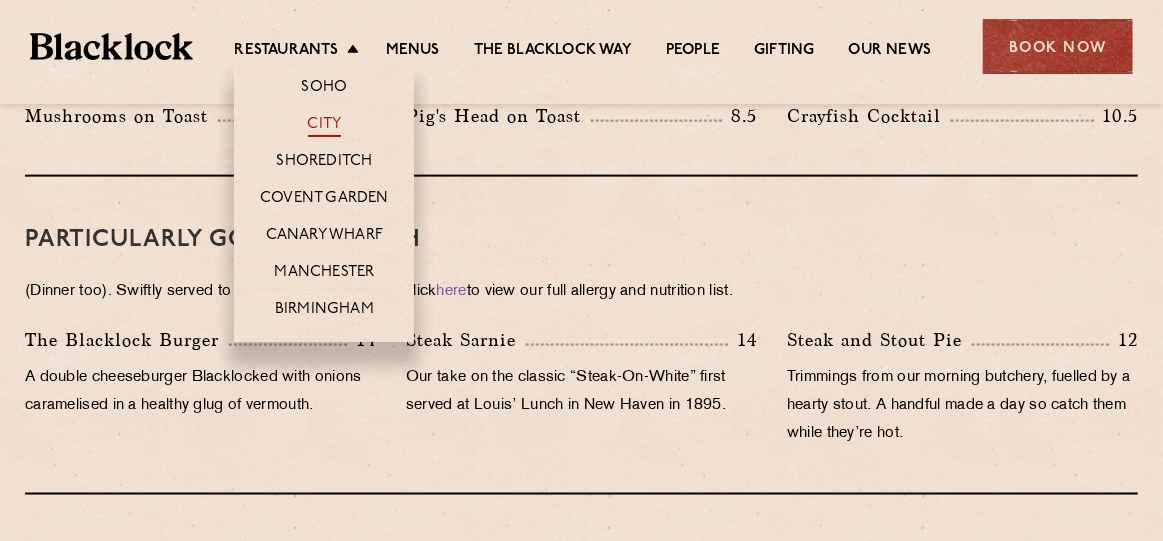 click on "City" at bounding box center [325, 126] 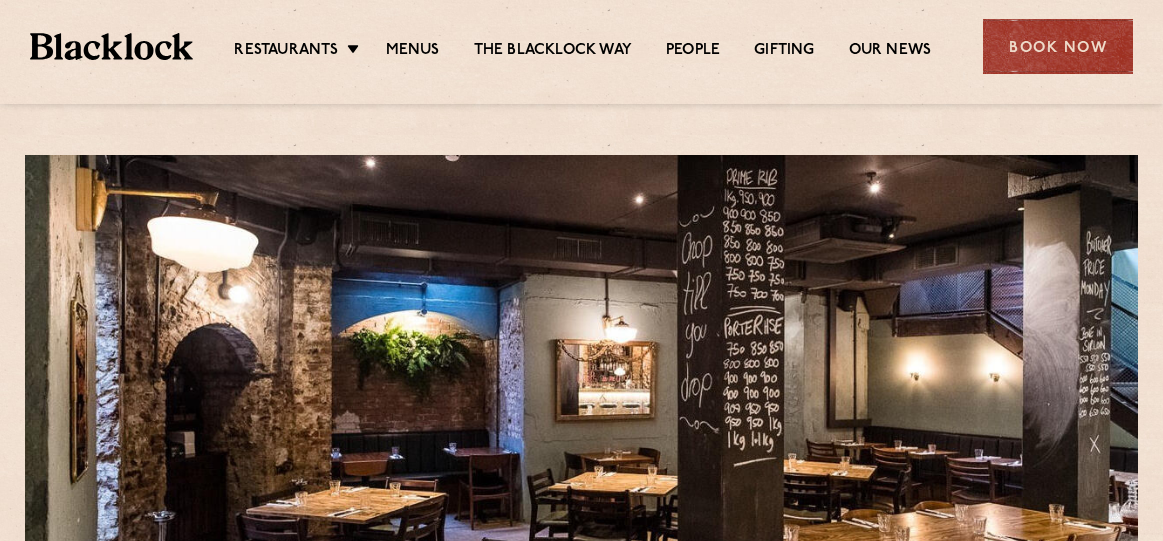 scroll, scrollTop: 0, scrollLeft: 0, axis: both 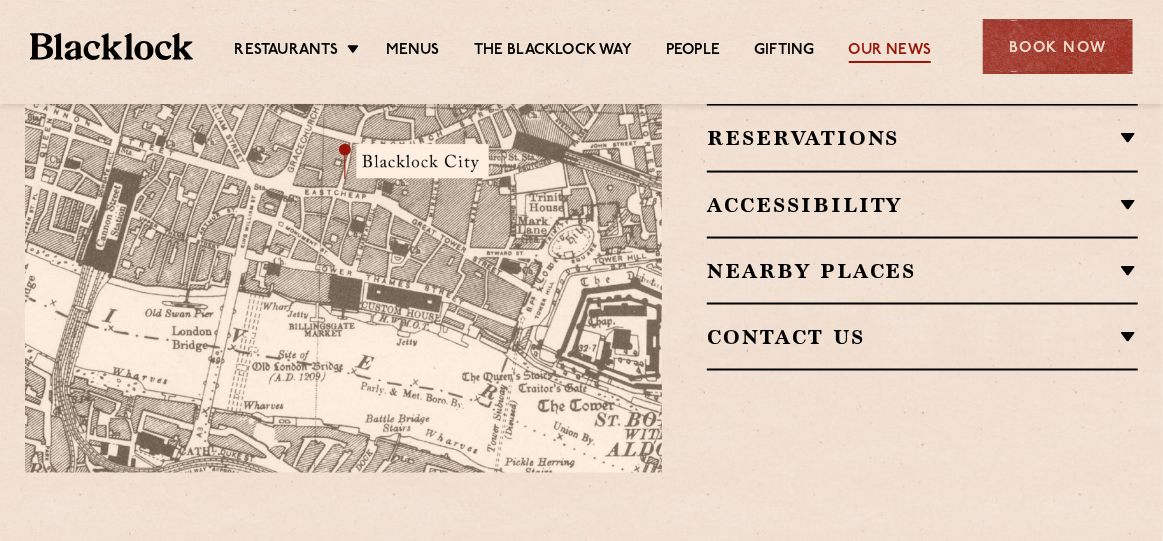 click on "Our News" at bounding box center [890, 52] 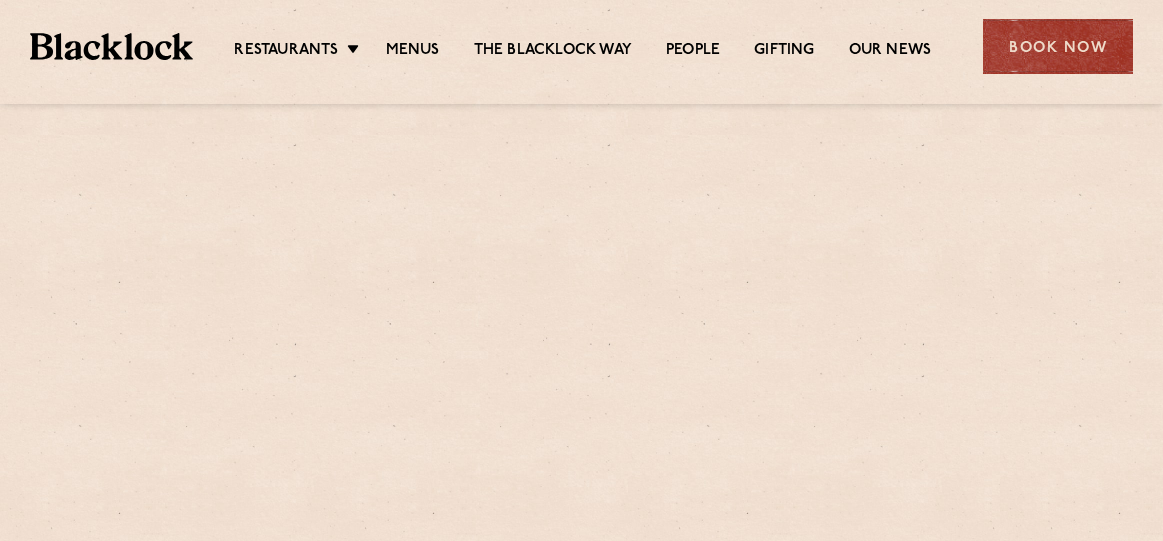 scroll, scrollTop: 0, scrollLeft: 0, axis: both 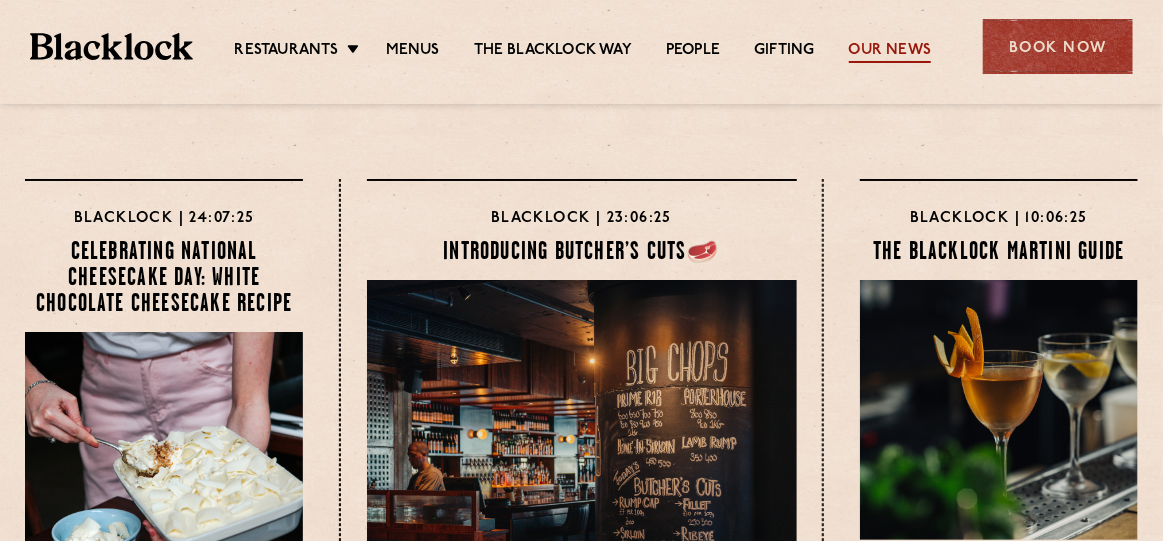 click on "Our News" at bounding box center [890, 52] 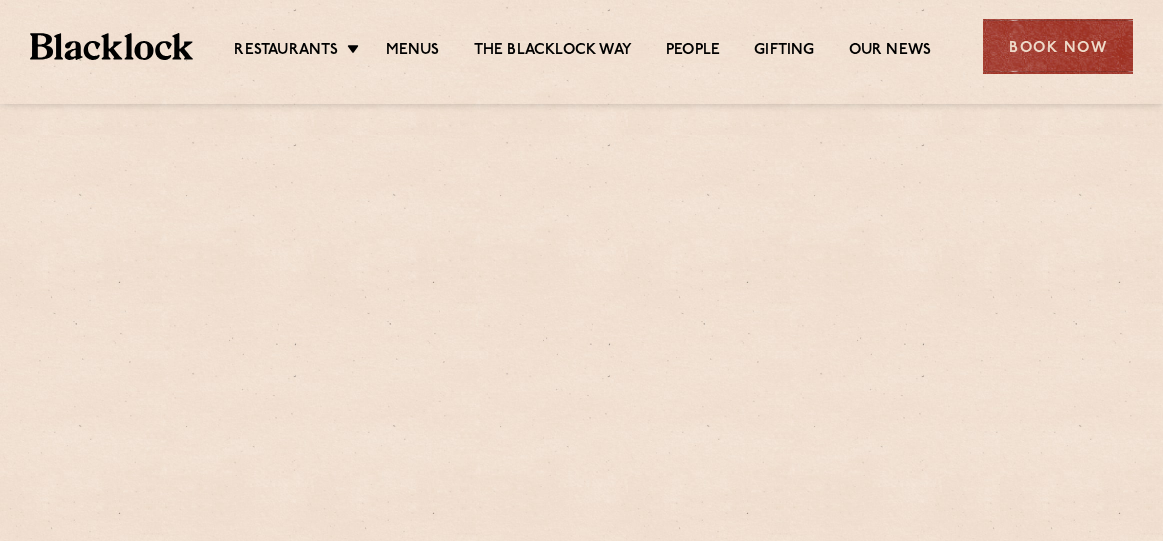 scroll, scrollTop: 0, scrollLeft: 0, axis: both 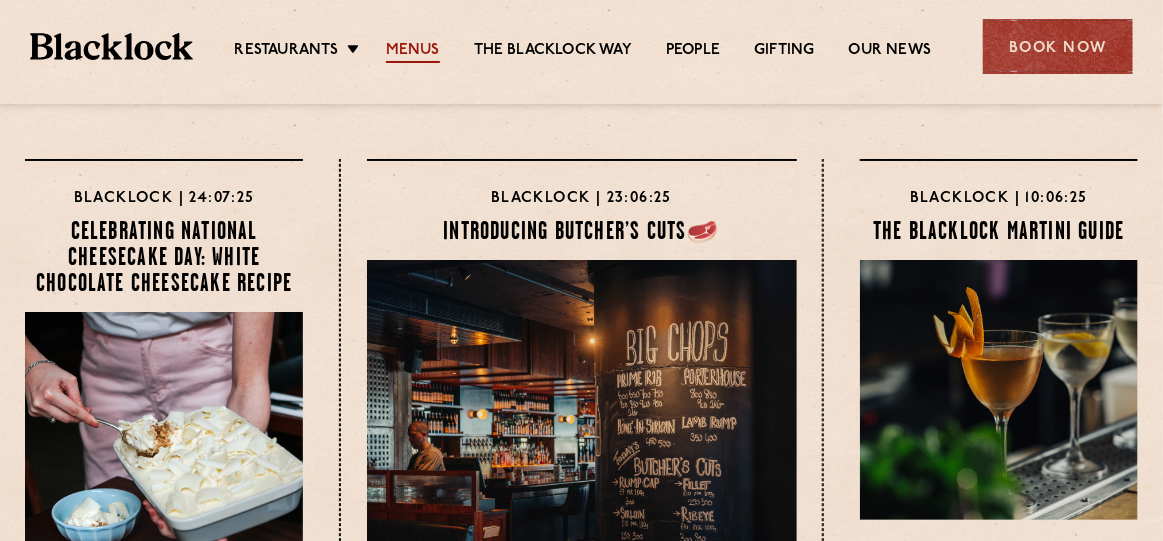 click on "Menus" at bounding box center [413, 52] 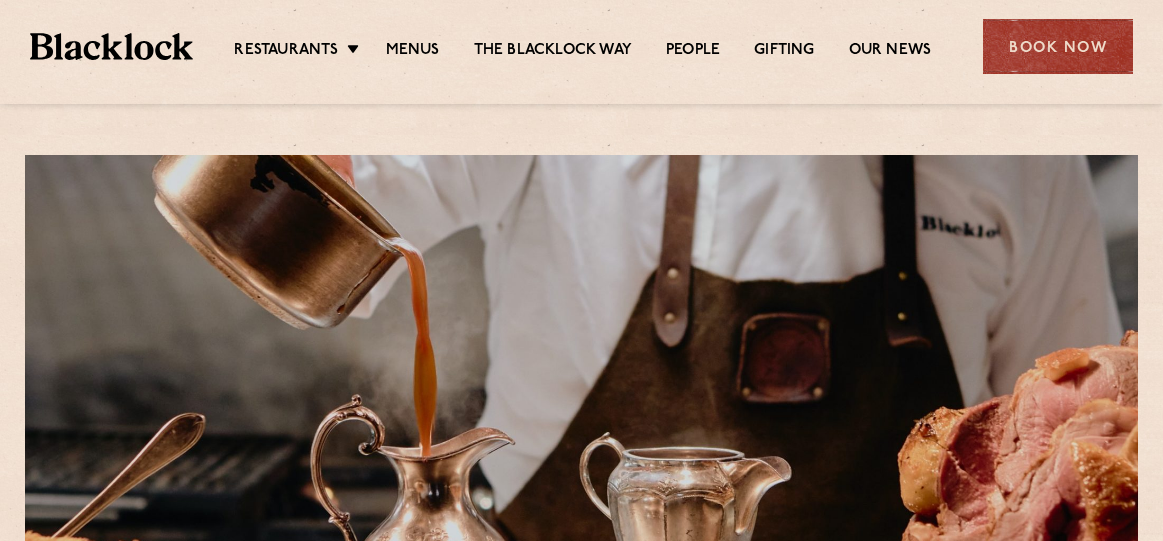scroll, scrollTop: 0, scrollLeft: 0, axis: both 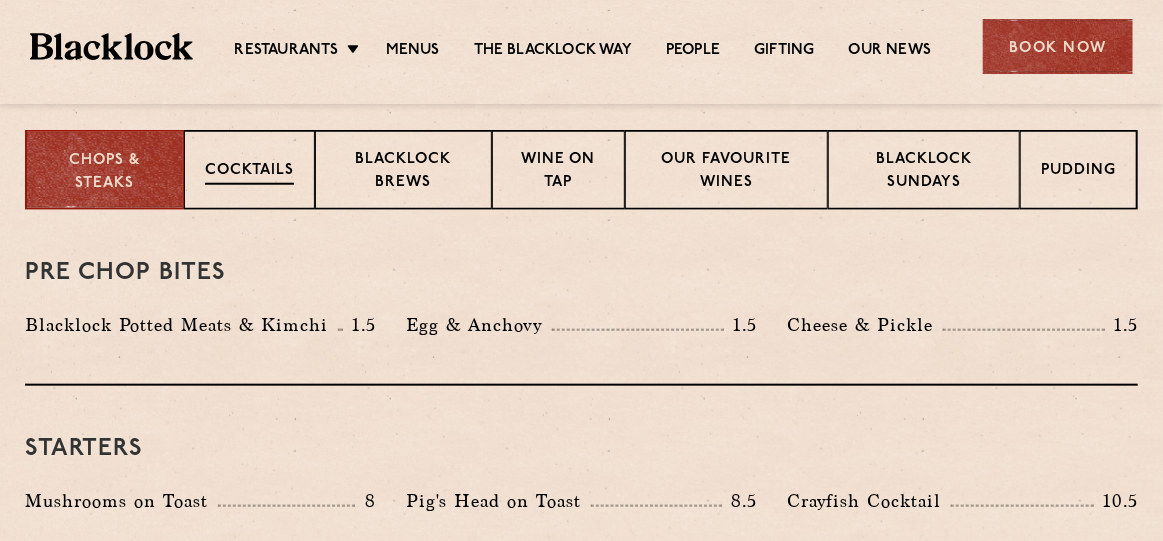 click on "Cocktails" at bounding box center [249, 172] 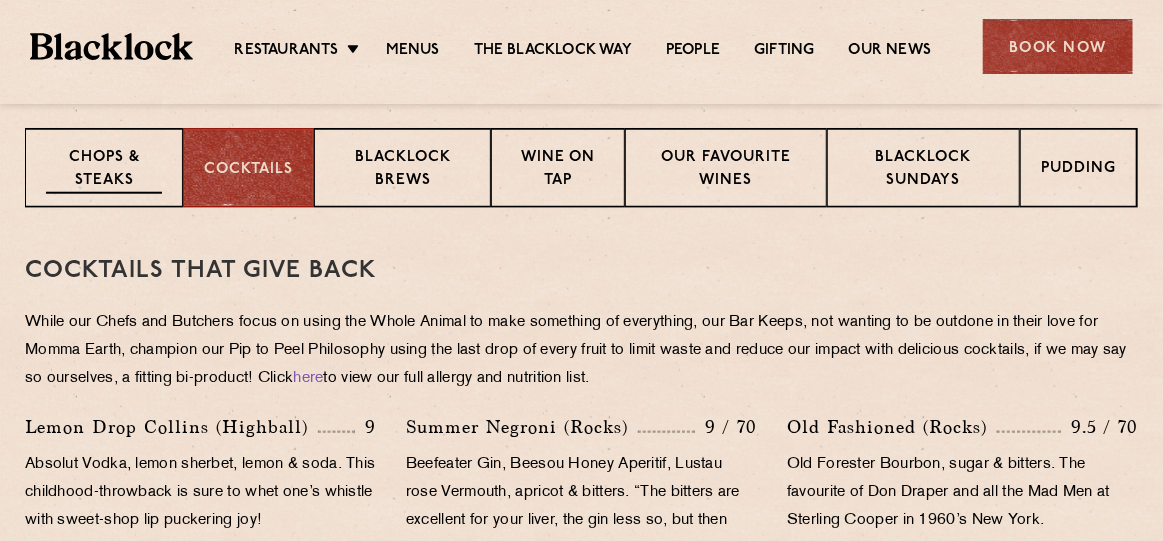 scroll, scrollTop: 0, scrollLeft: 0, axis: both 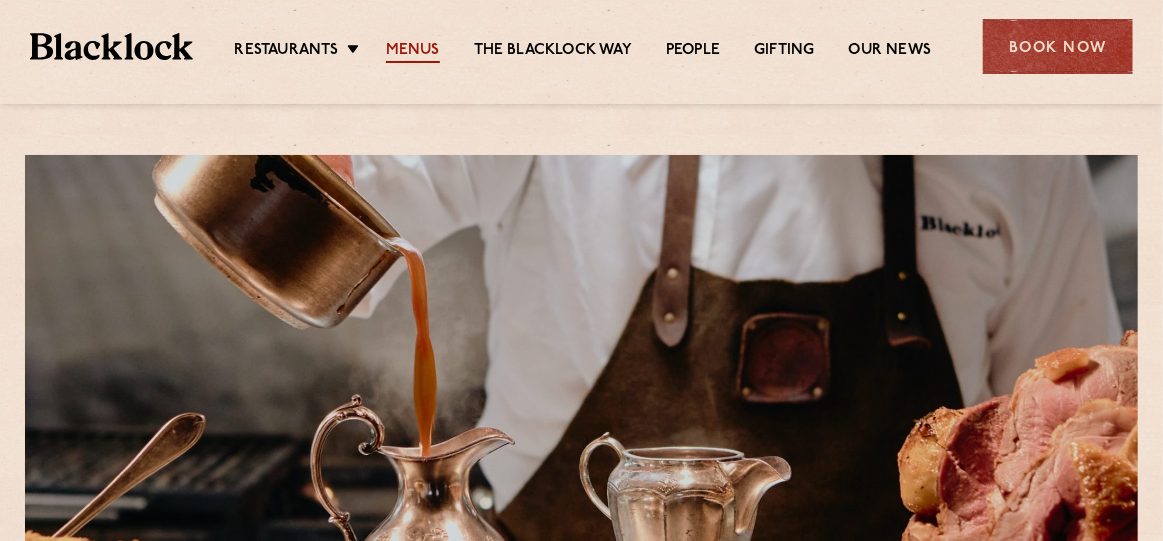 click on "Menus" at bounding box center [413, 52] 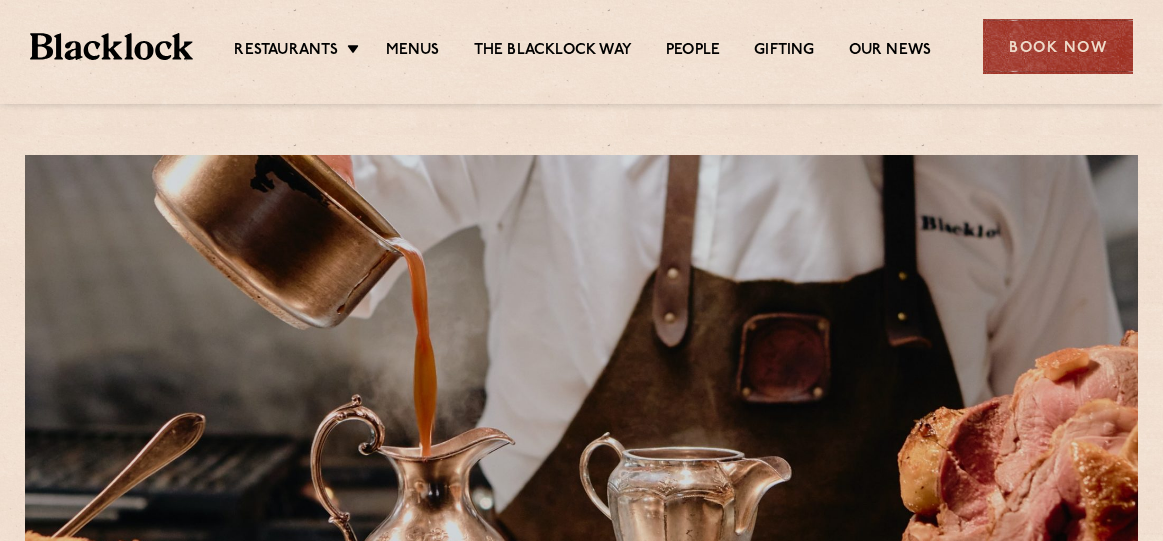 scroll, scrollTop: 0, scrollLeft: 0, axis: both 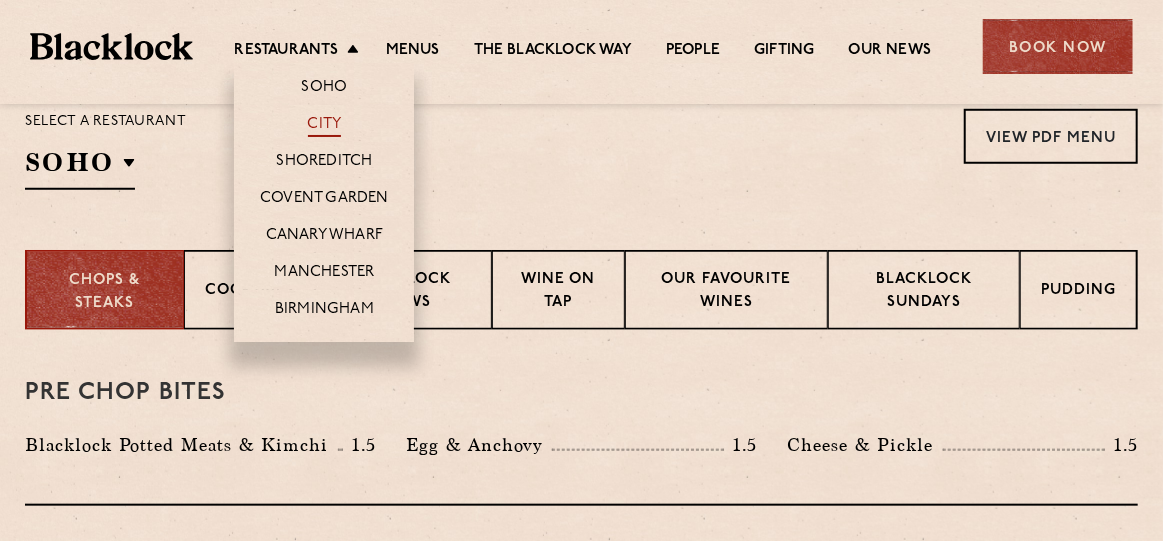 click on "City" at bounding box center [325, 126] 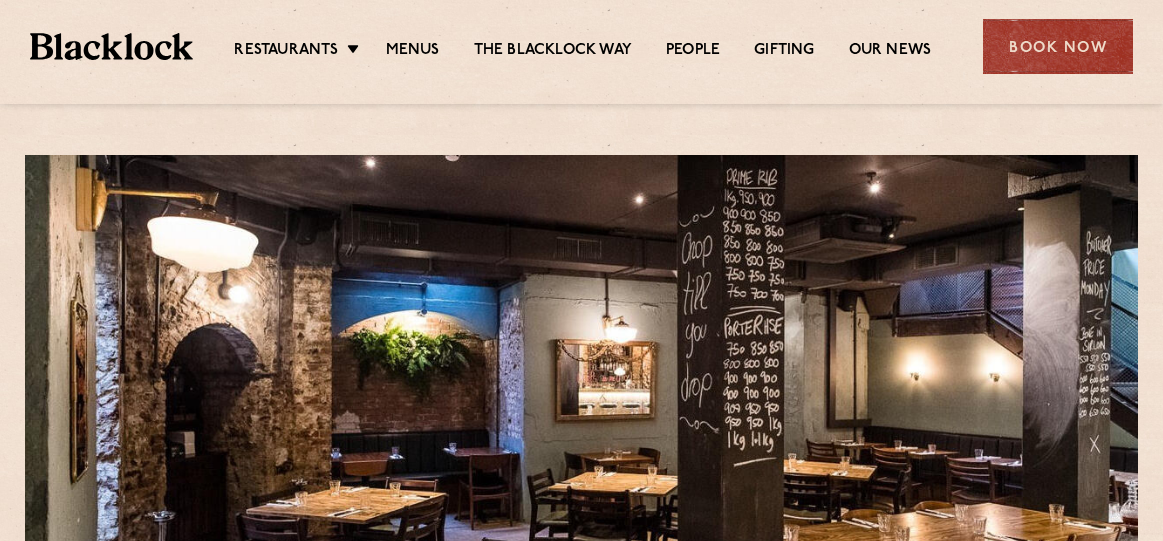 scroll, scrollTop: 0, scrollLeft: 0, axis: both 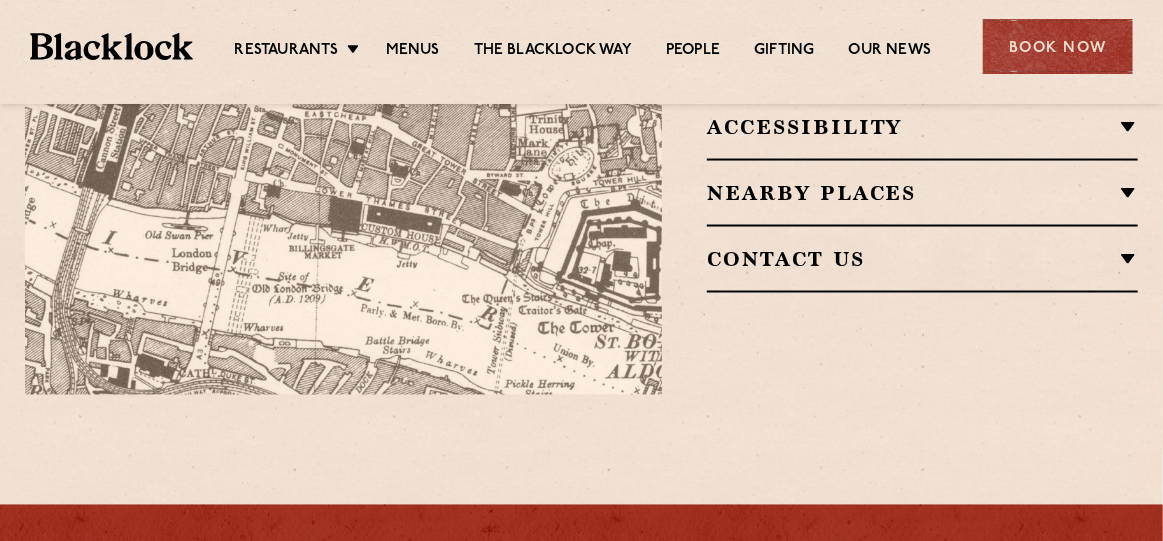click at bounding box center [343, 59] 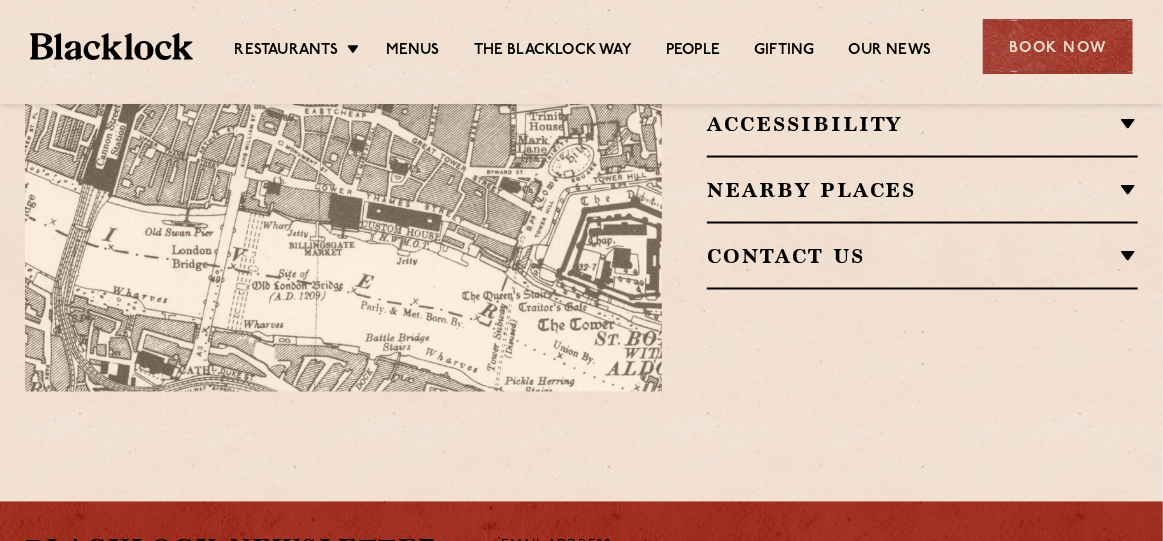 scroll, scrollTop: 1319, scrollLeft: 0, axis: vertical 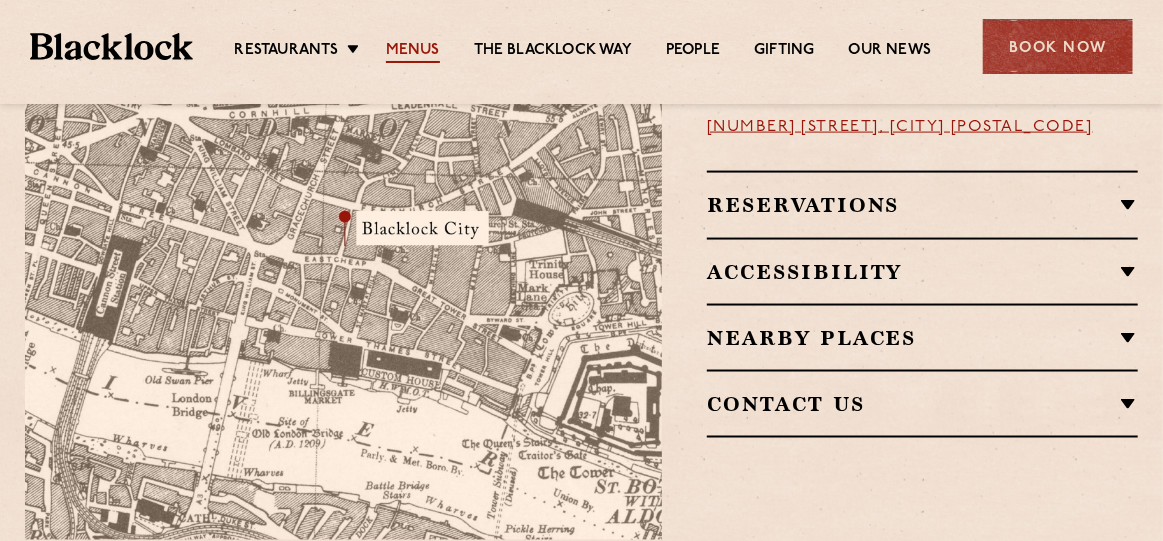 click on "Menus" at bounding box center (413, 52) 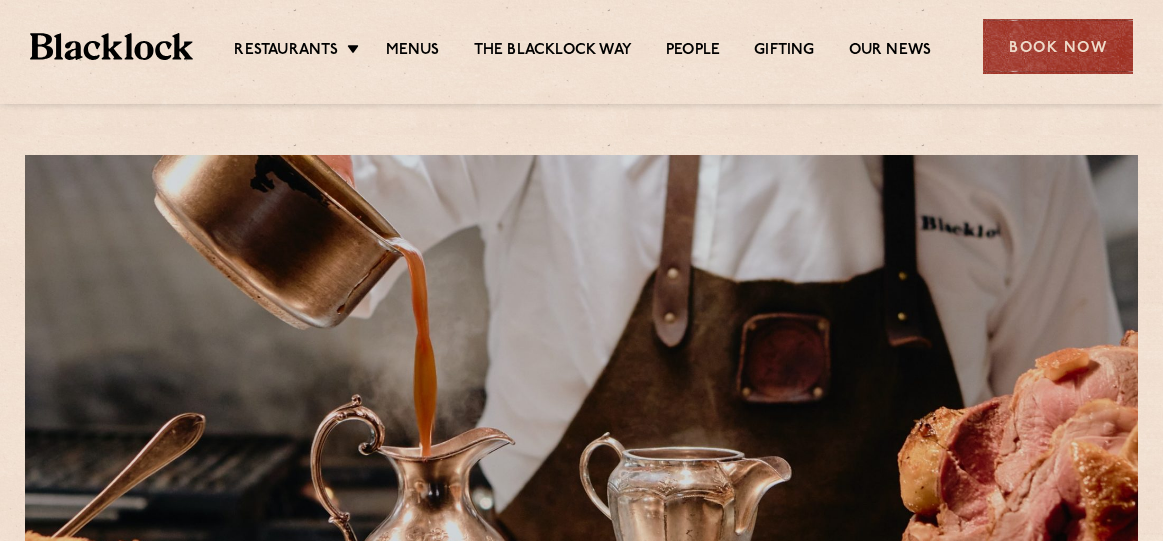 scroll, scrollTop: 0, scrollLeft: 0, axis: both 